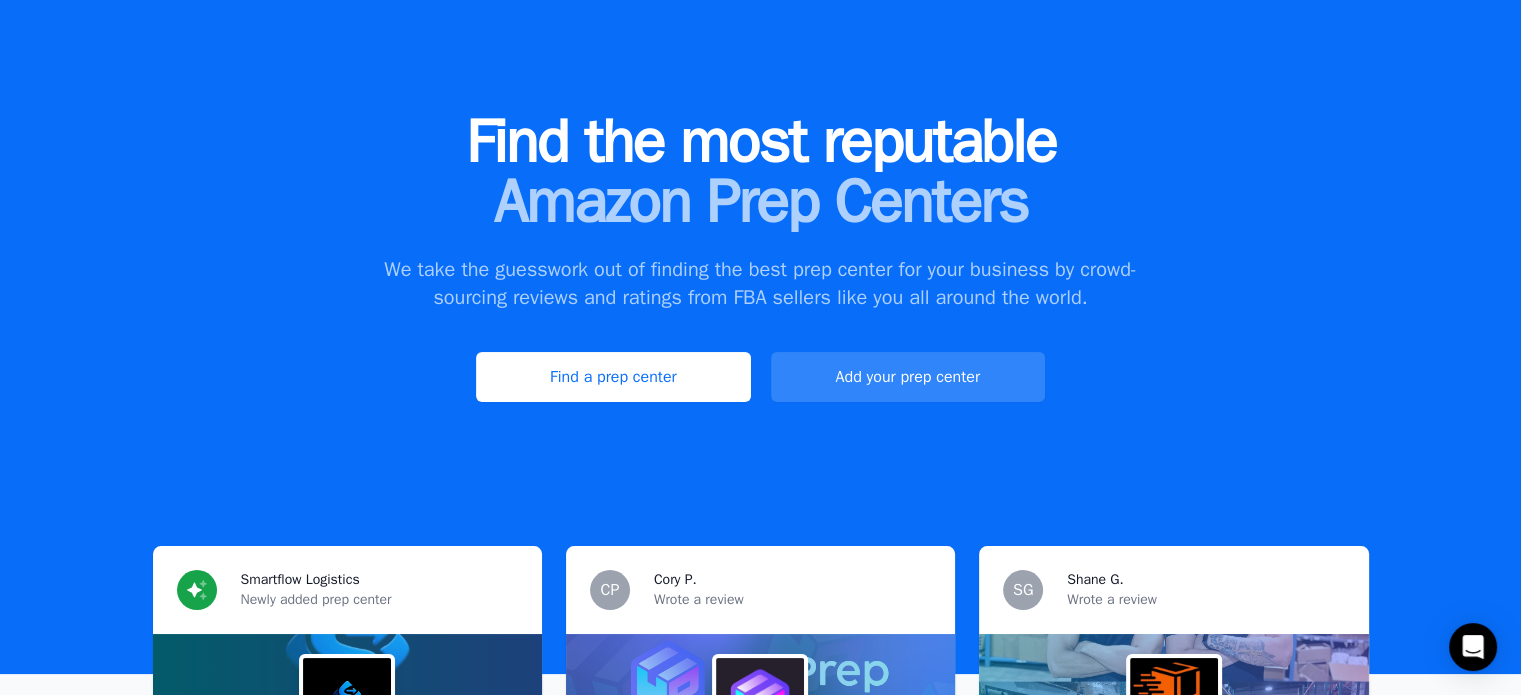 scroll, scrollTop: 300, scrollLeft: 0, axis: vertical 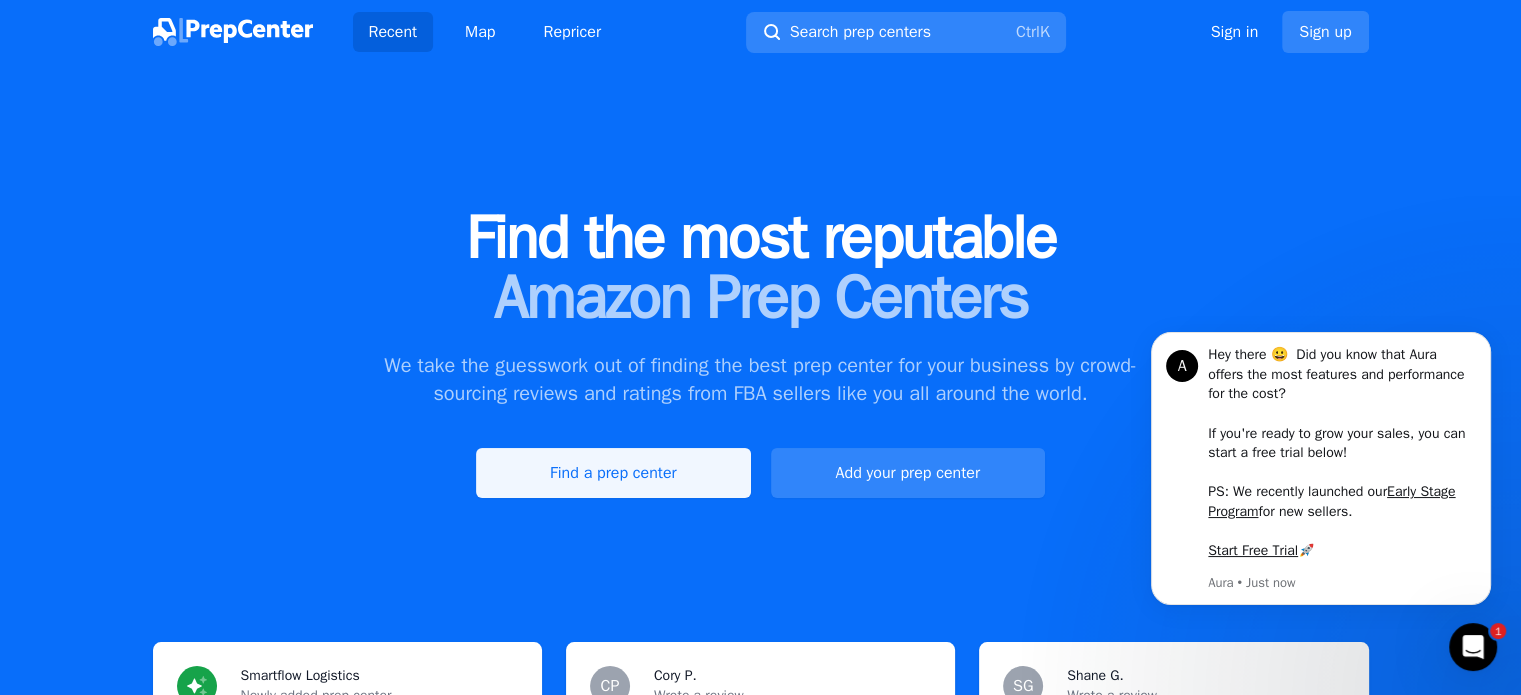 click on "Find a prep center" at bounding box center [613, 473] 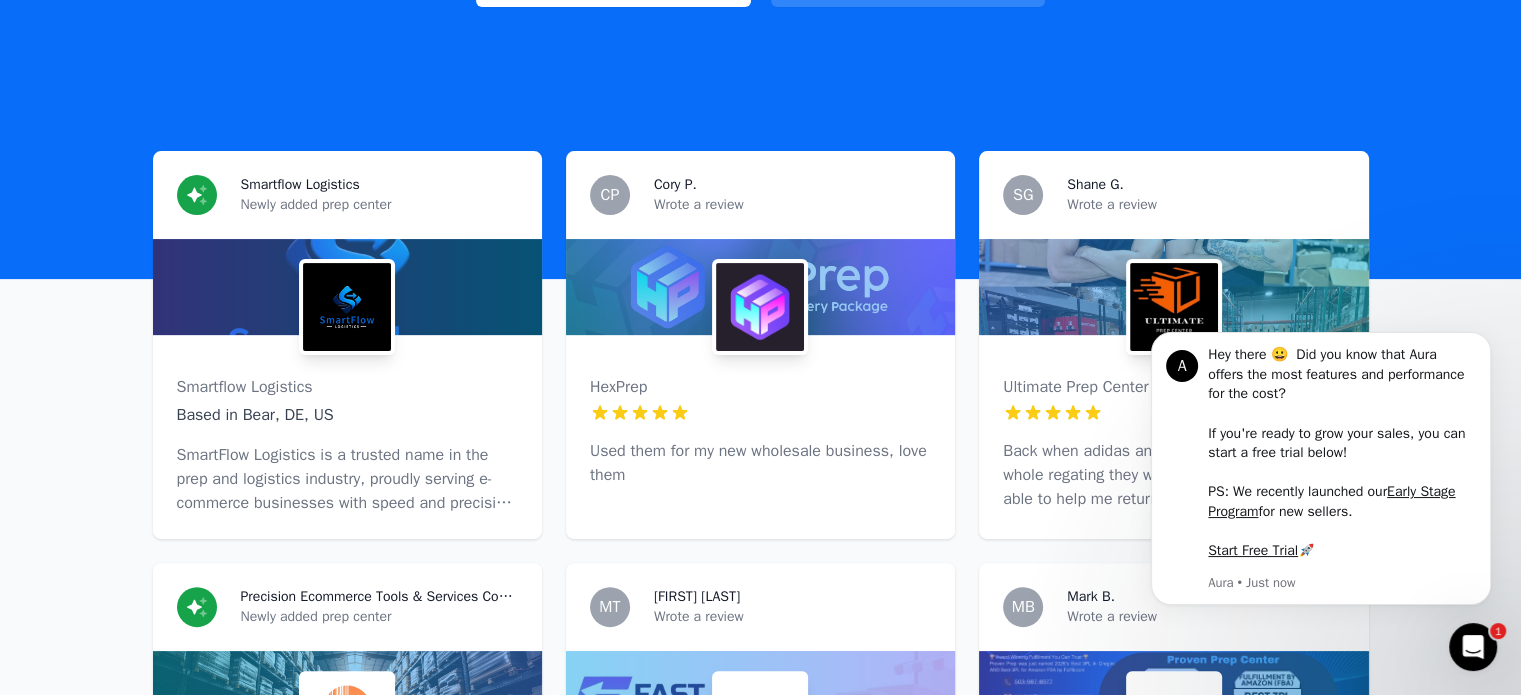 scroll, scrollTop: 700, scrollLeft: 0, axis: vertical 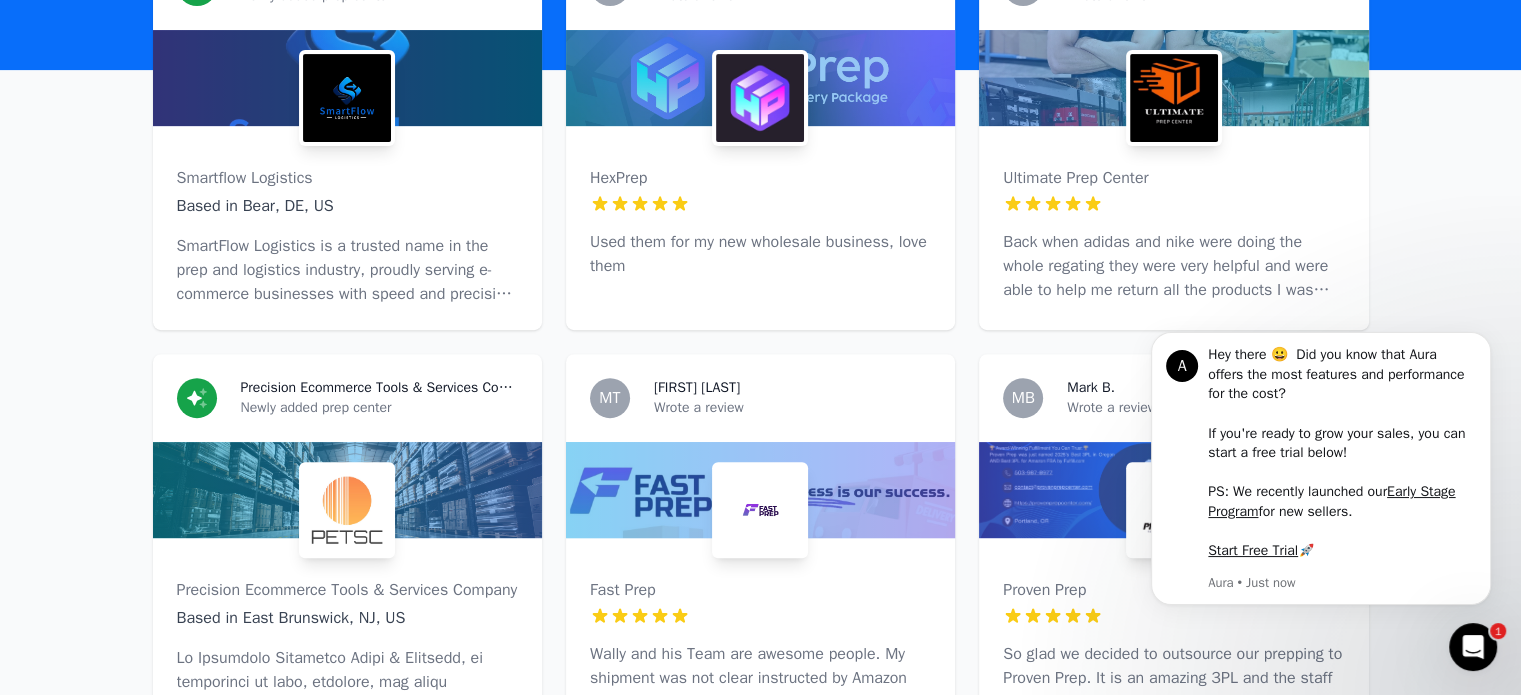 click on "Back when adidas and nike were doing the whole regating they were very helpful and were able to help me return all the products I was stuck with. Literally saved me" at bounding box center [1173, 266] 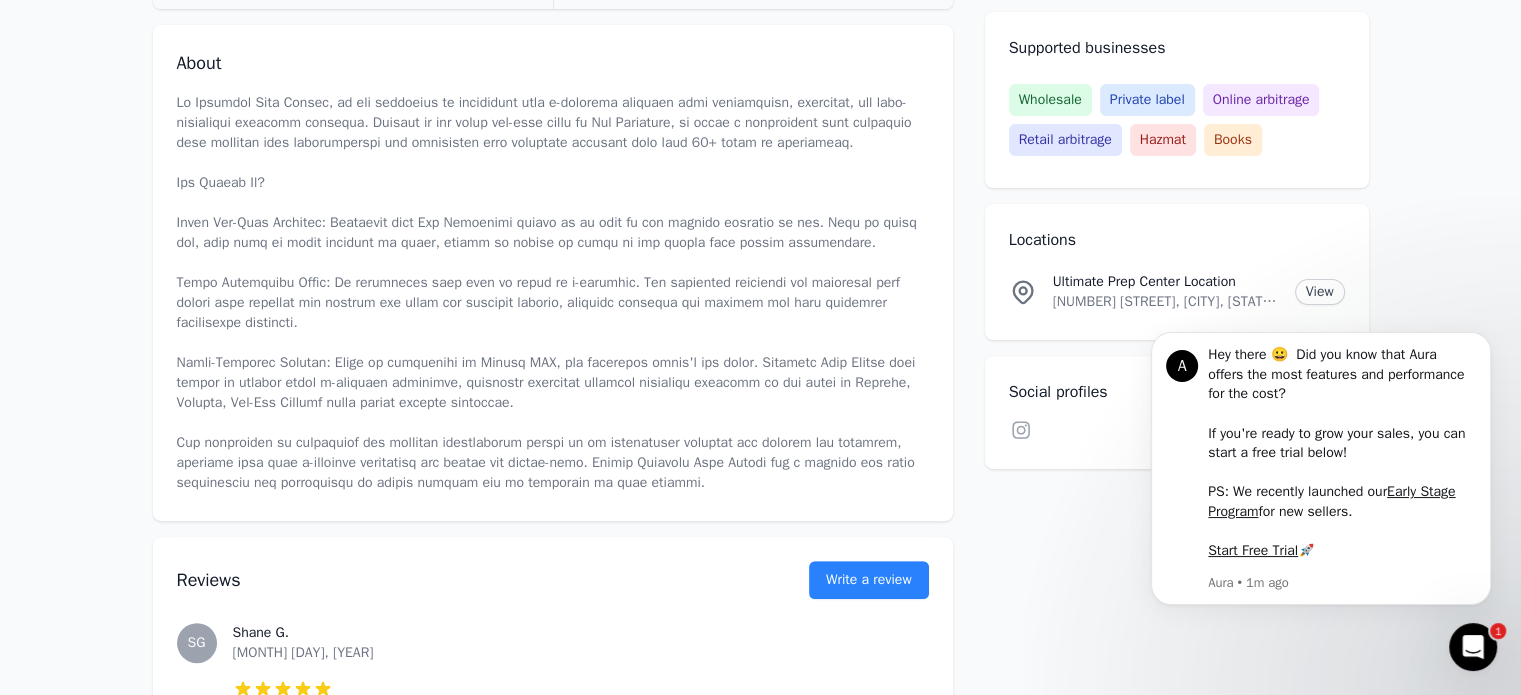 scroll, scrollTop: 0, scrollLeft: 0, axis: both 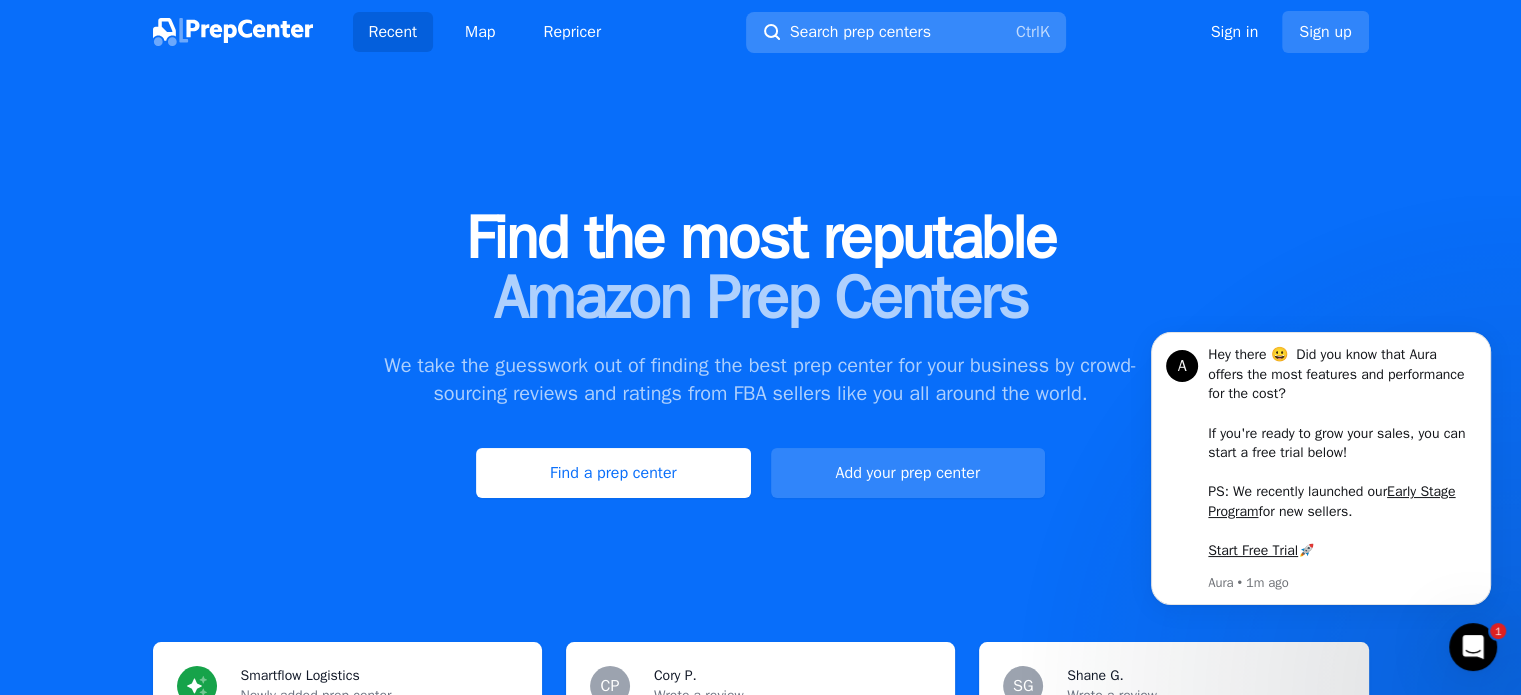 click on "Search prep centers" at bounding box center (860, 32) 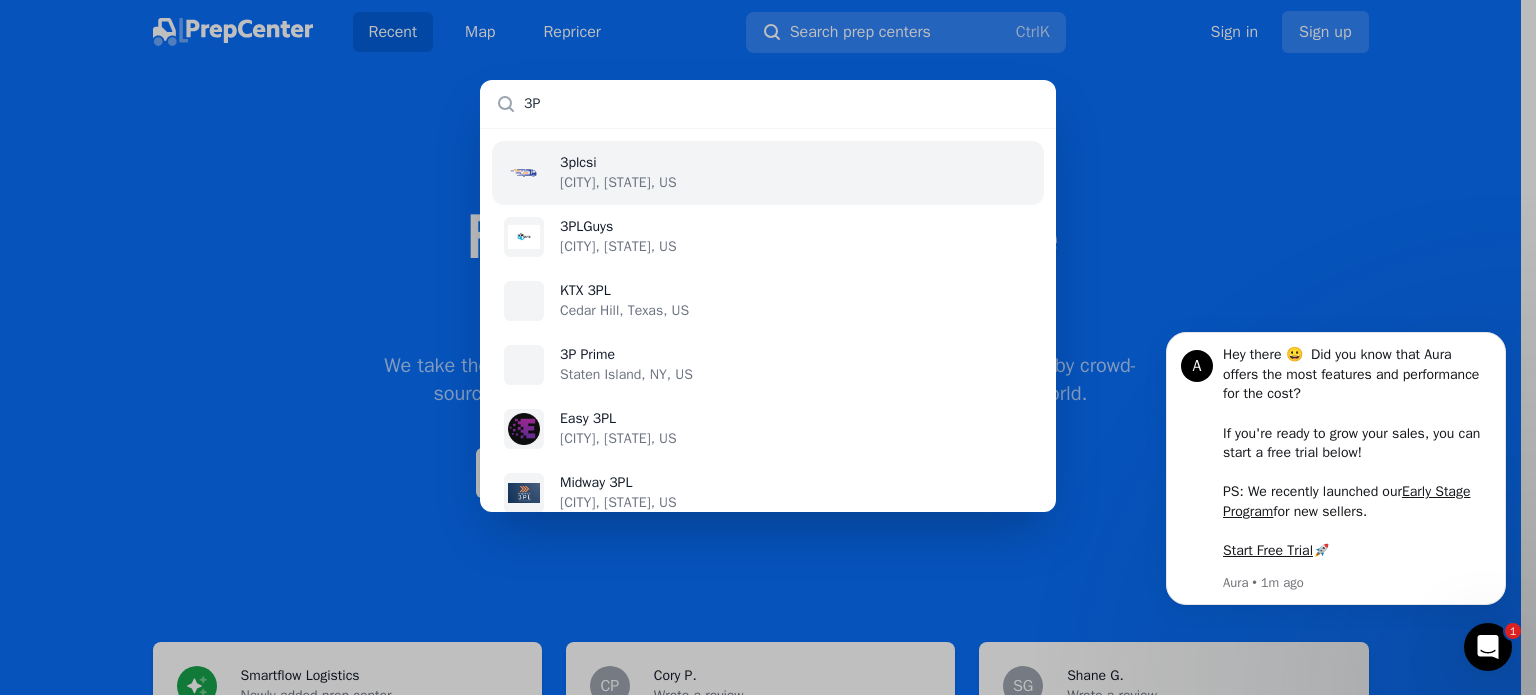 type on "3PL" 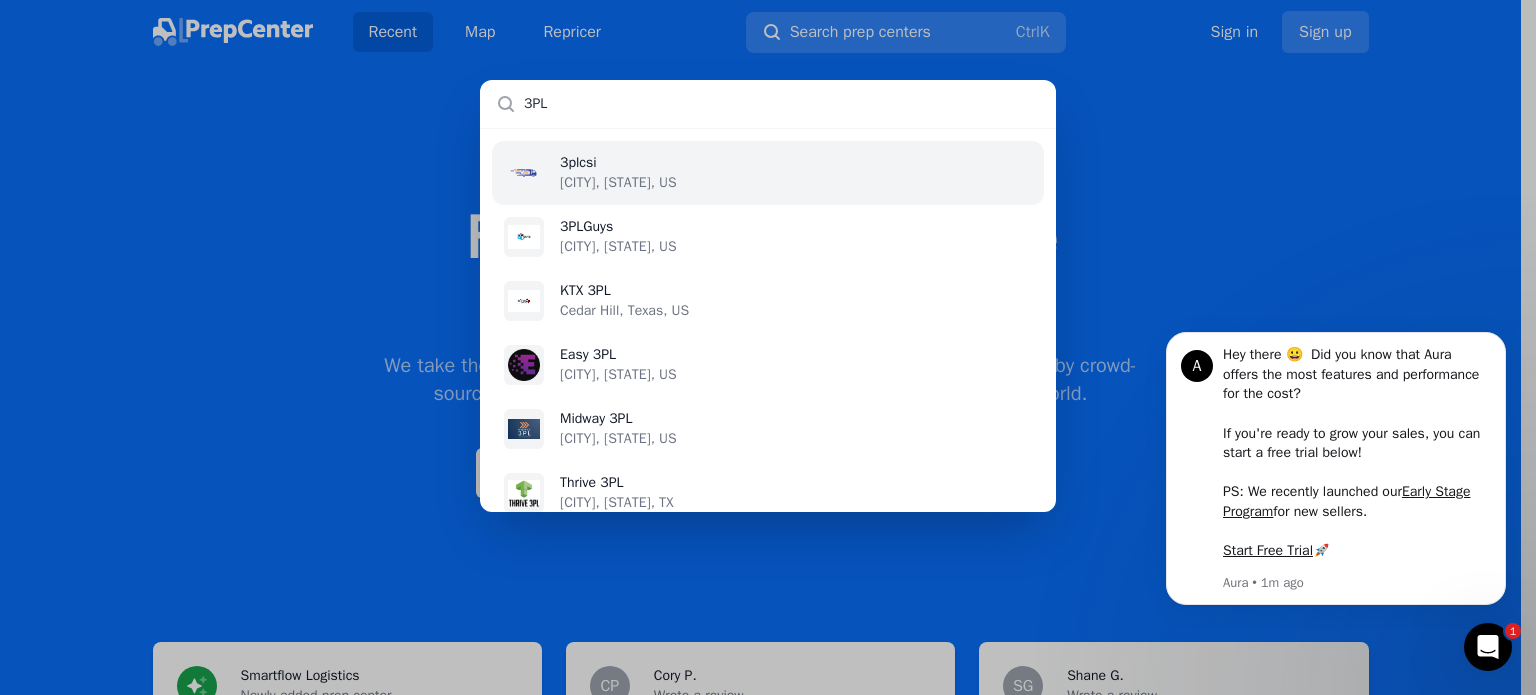 type 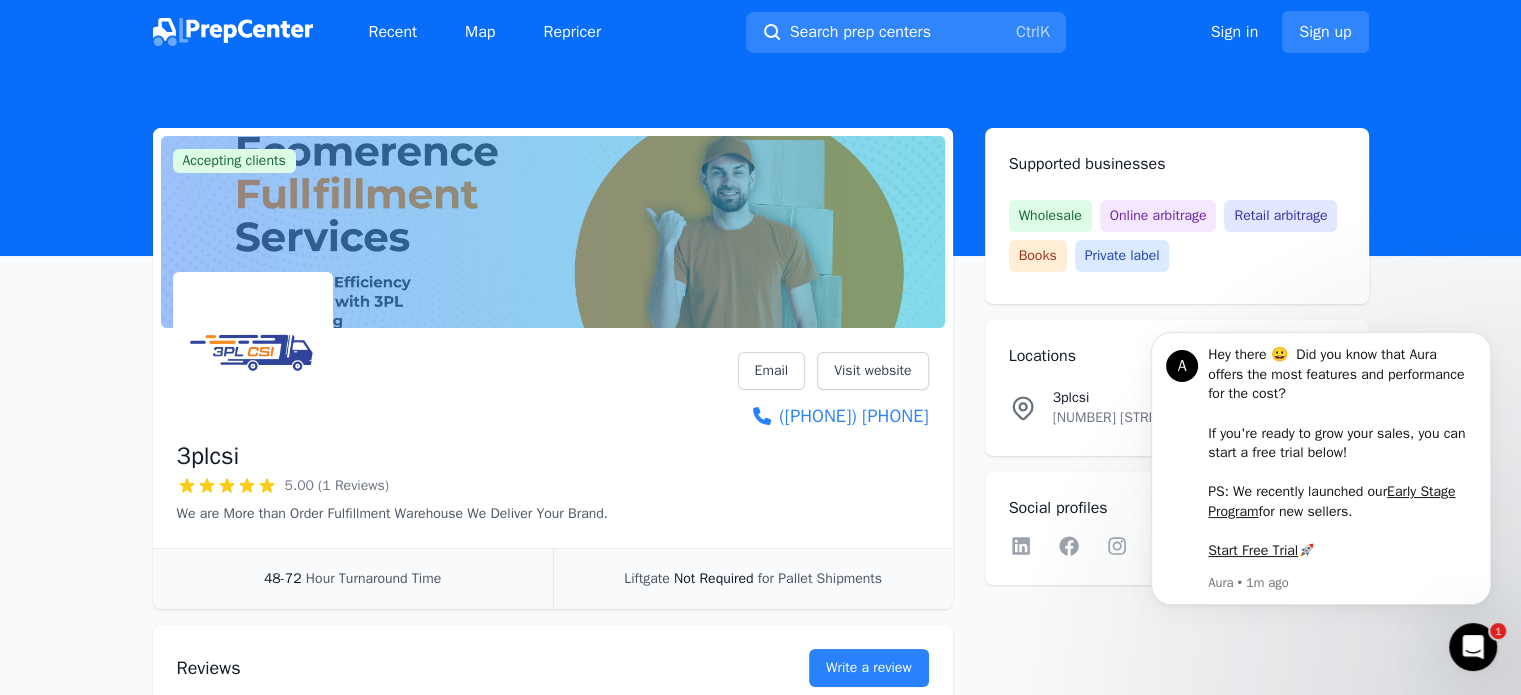 click at bounding box center (233, 32) 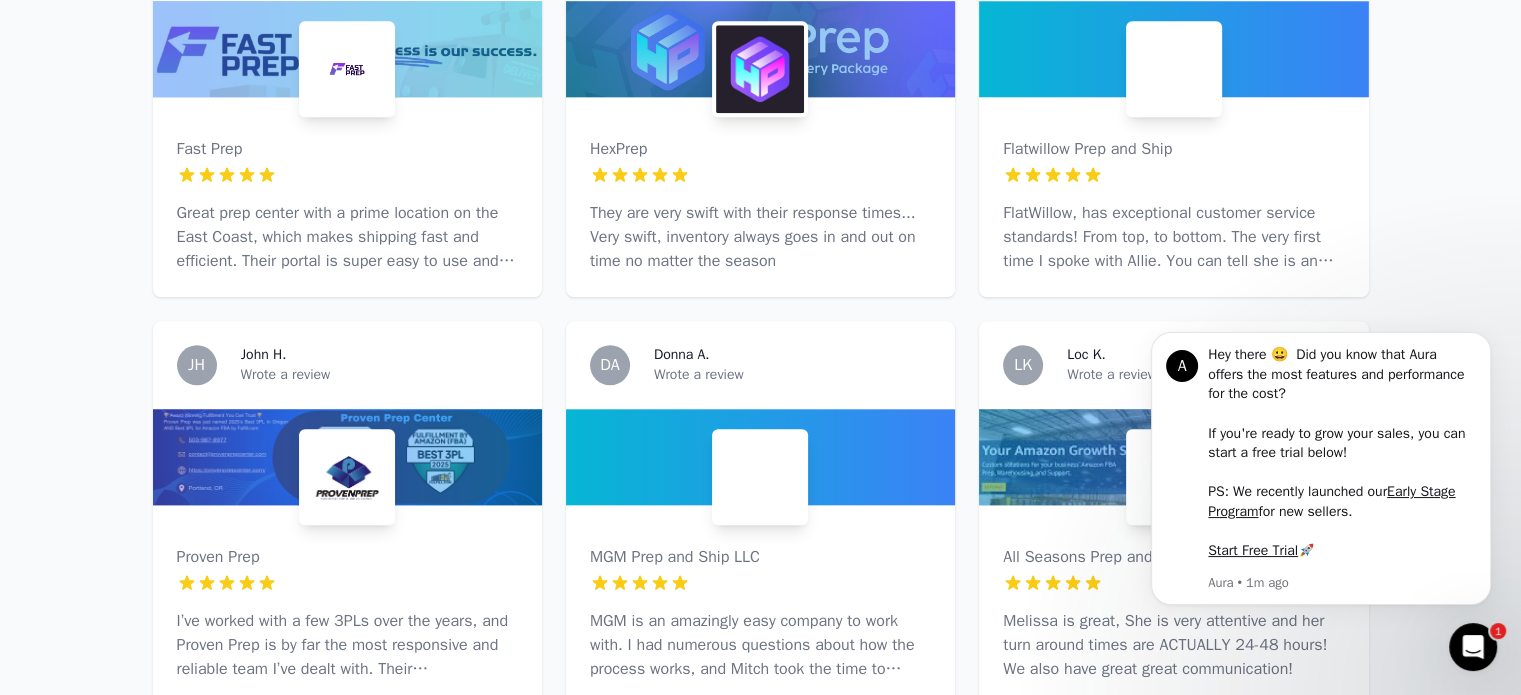 scroll, scrollTop: 2000, scrollLeft: 0, axis: vertical 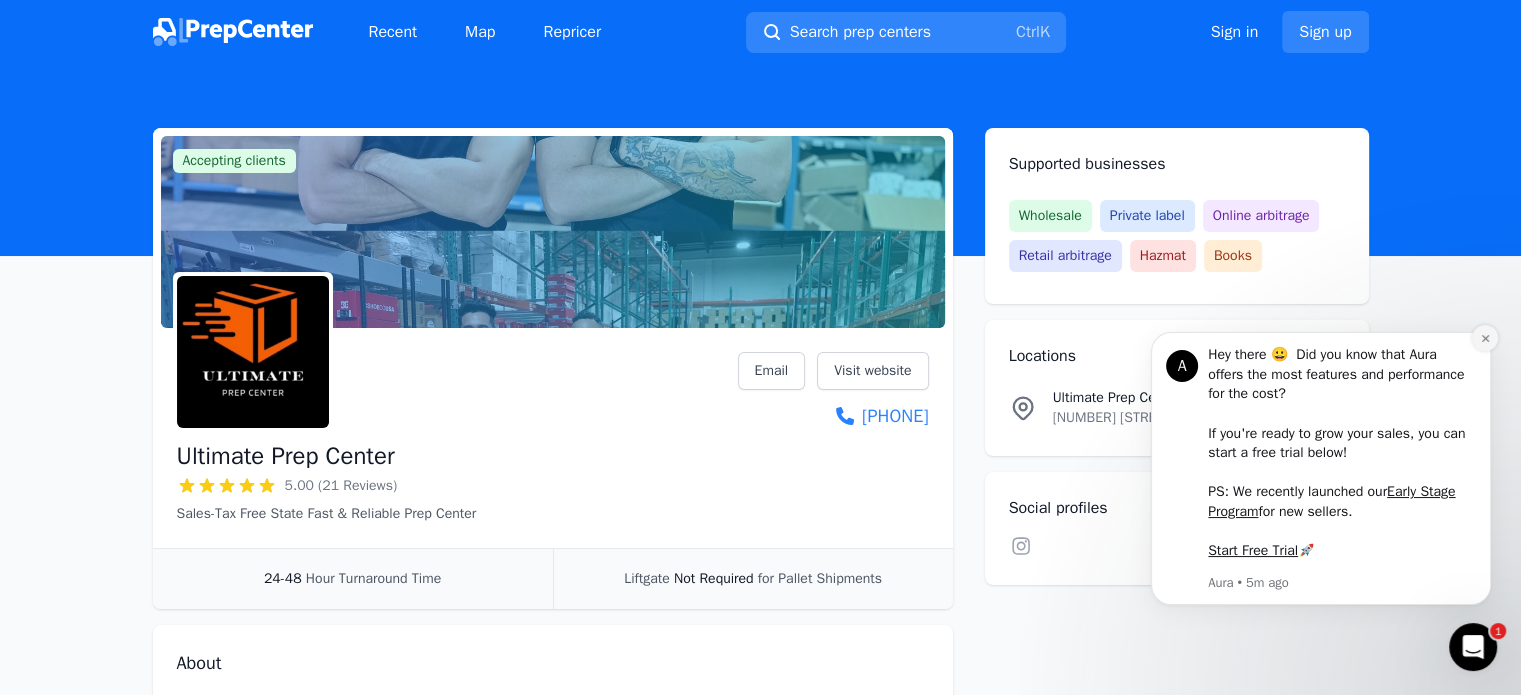 click 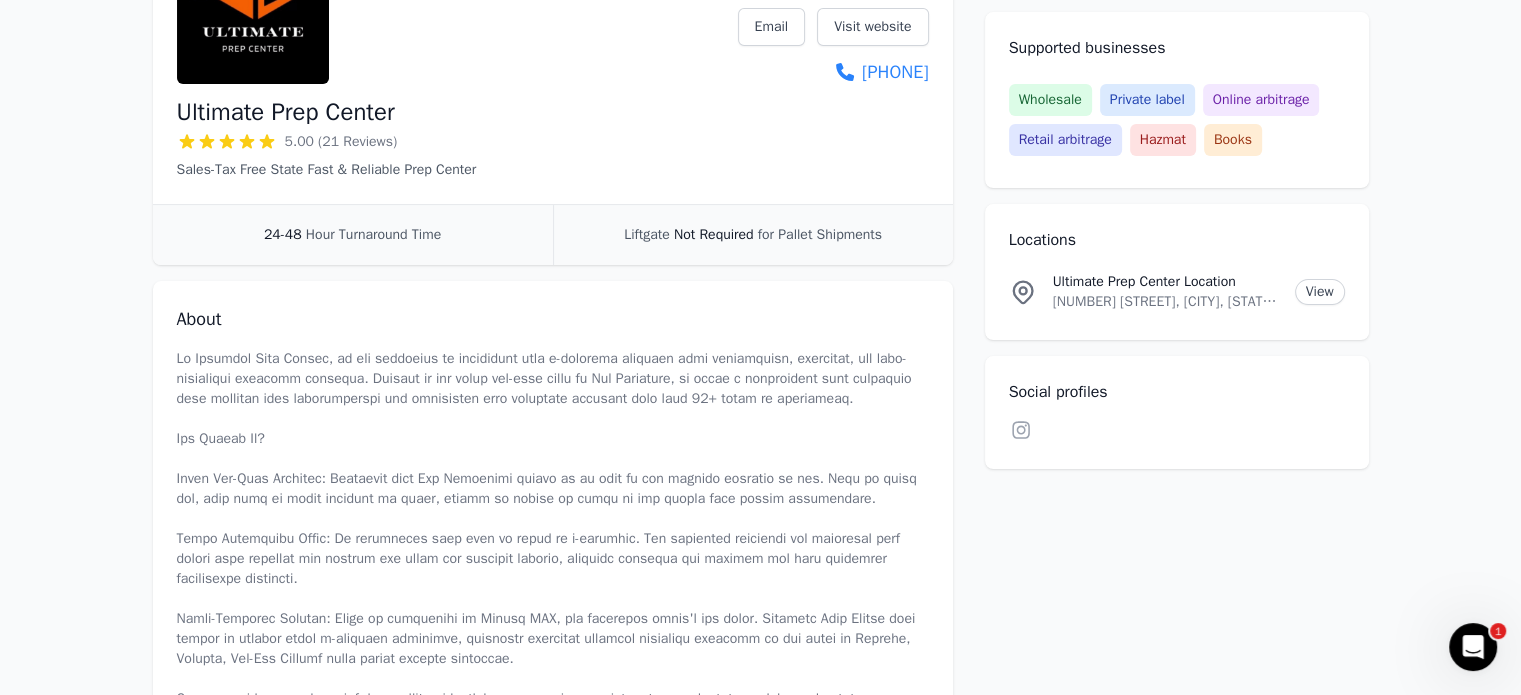 scroll, scrollTop: 131, scrollLeft: 0, axis: vertical 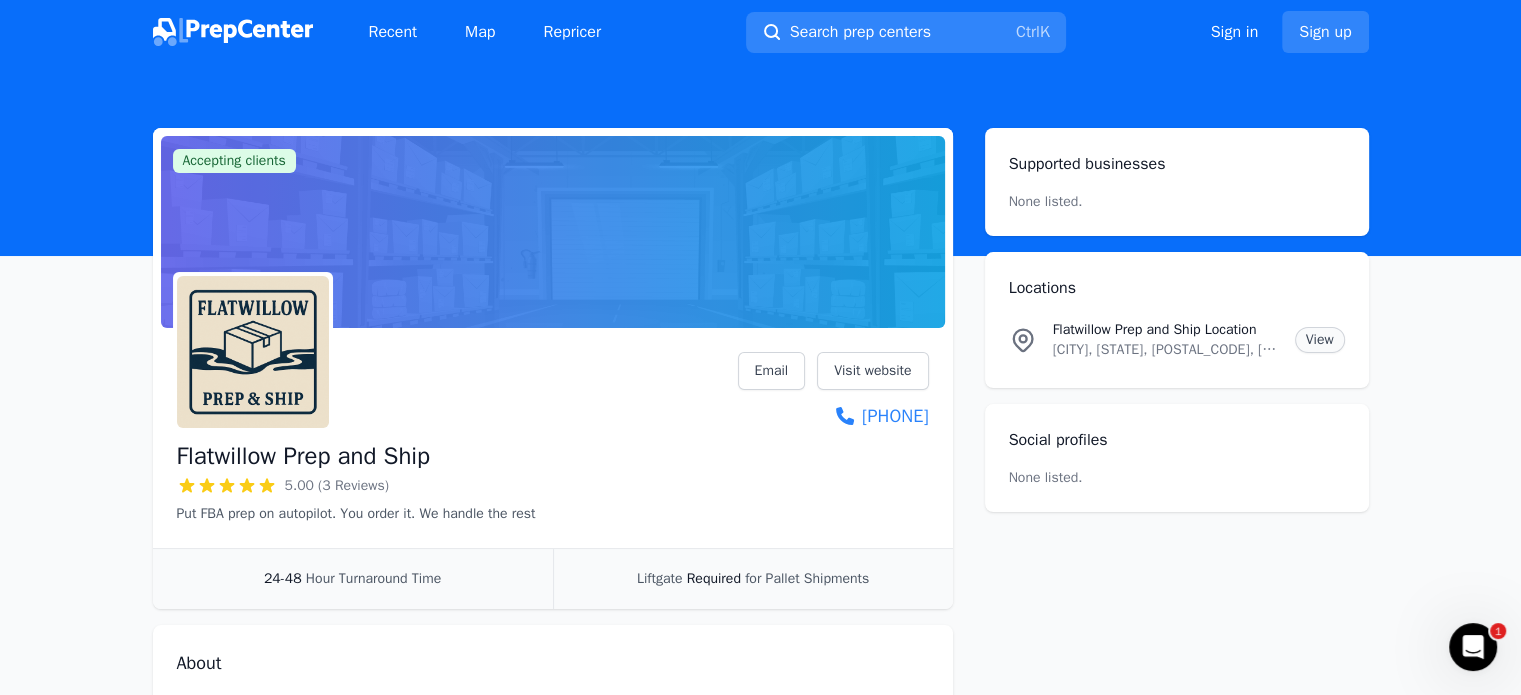 click on "View" at bounding box center [1320, 340] 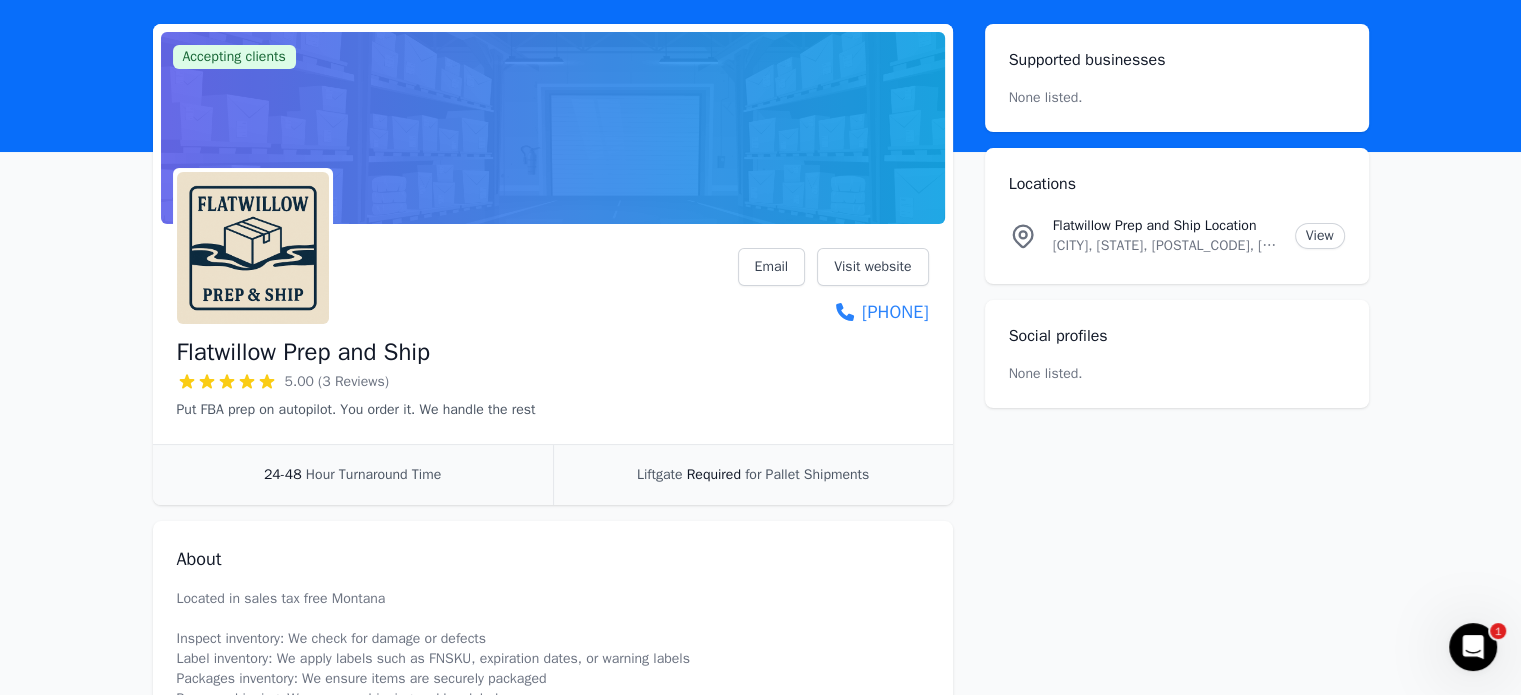 scroll, scrollTop: 92, scrollLeft: 0, axis: vertical 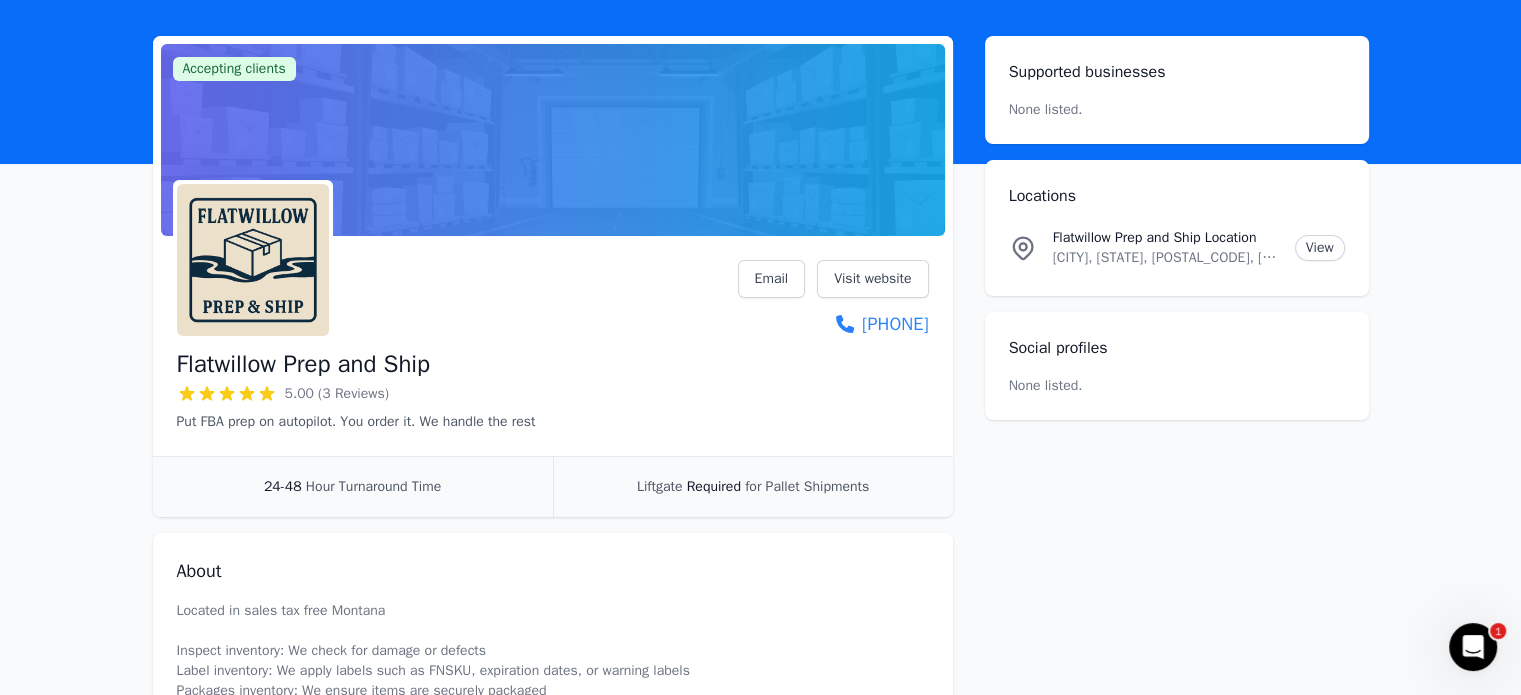 click at bounding box center [1473, 647] 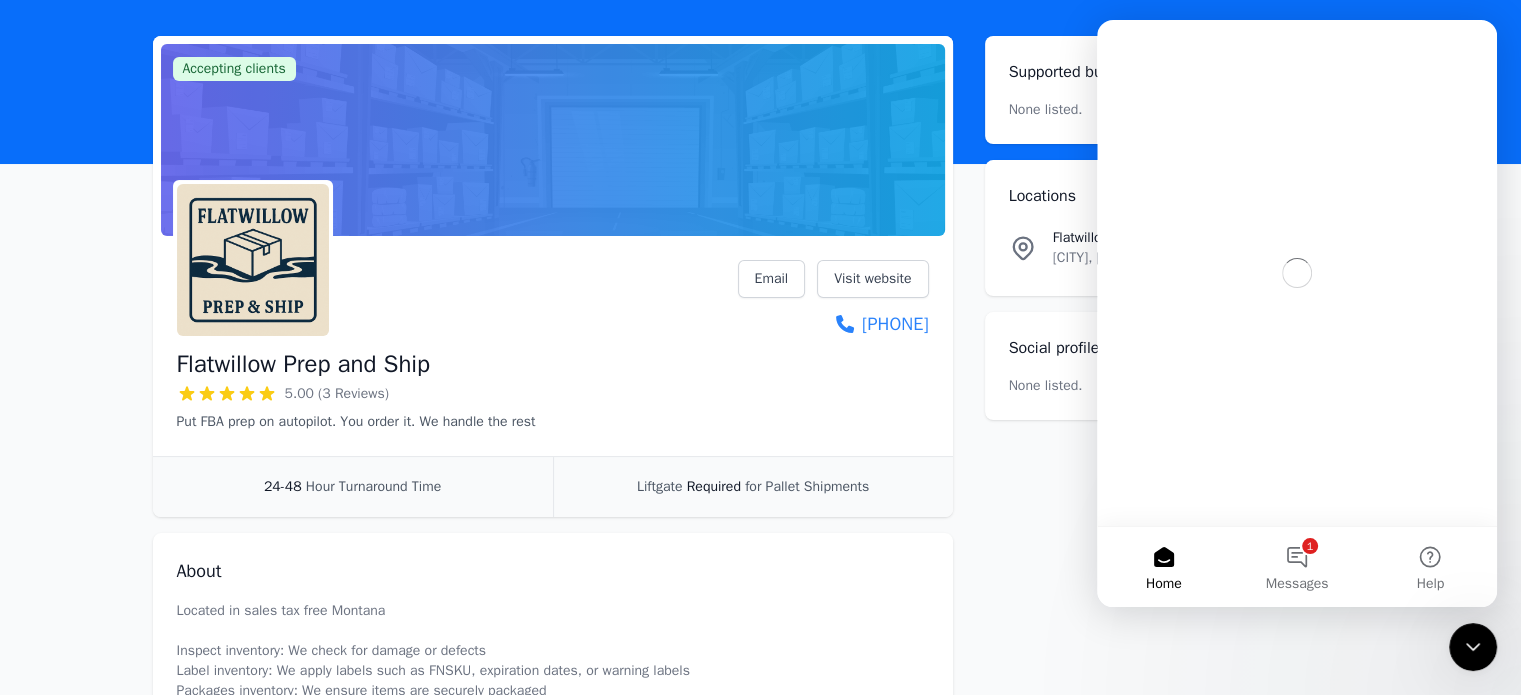 scroll, scrollTop: 0, scrollLeft: 0, axis: both 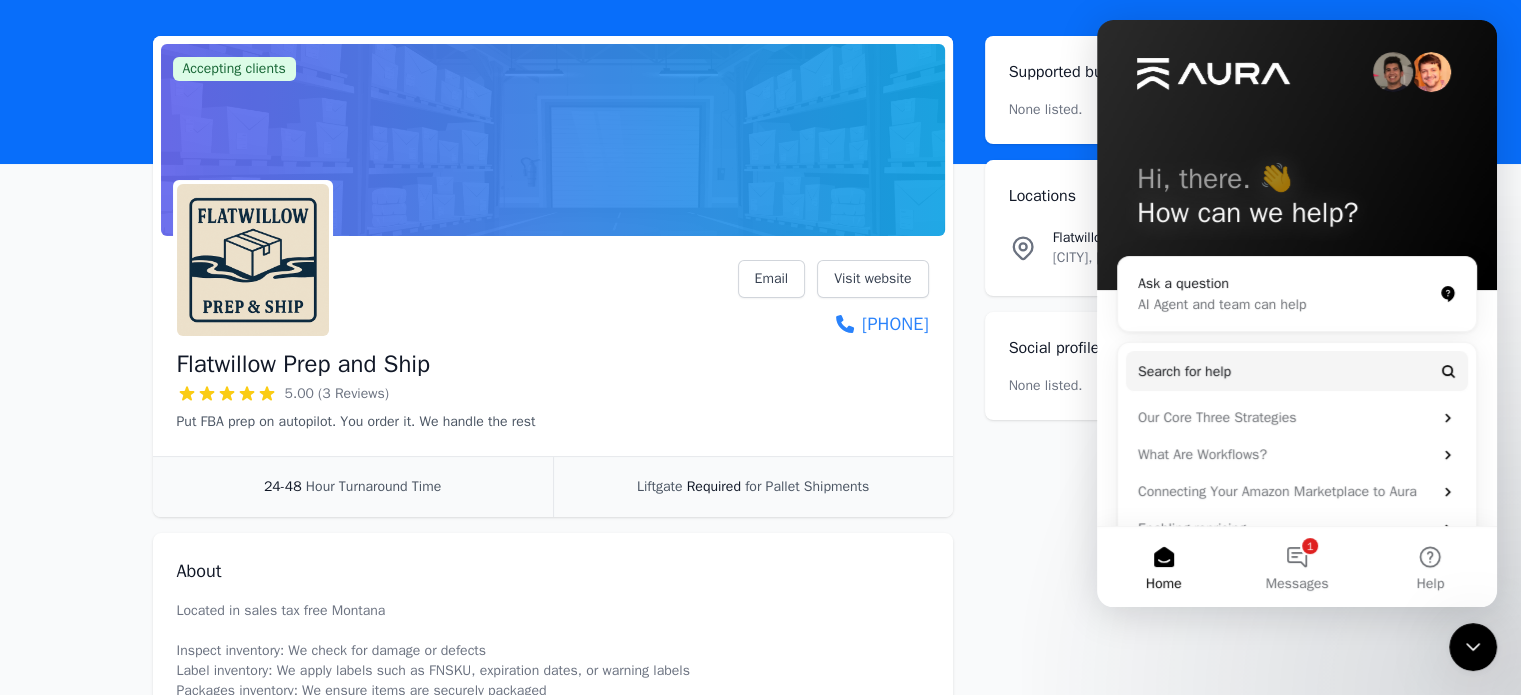 click on "Accepting clients Claim business Flatwillow Prep and Ship 5.00 (3 Reviews) Put FBA prep on autopilot. You order it. We handle the rest Email Visit website [PHONE] 24-48 Hour Turnaround Time Liftgate Required for Pallet Shipments About Located in sales tax free Montana
Inspect inventory: We check for damage or defects
Label inventory: We apply labels such as FNSKU, expiration dates, or warning labels
Packages inventory: We ensure items are securely packaged
Prepare shipping: We prepare shipping and box labels
Ship inventory: We ship products to Amazon warehouses or other destinations Reviews Write a review AP Adam P. [MONTH] [DAY], [YEAR] 5 out of 5 stars LS Laurie S. [MONTH] [DAY], [YEAR] 5 out of 5 stars DC [FIRST] [LAST]. [MONTH] [DAY], [YEAR] 5 out of 5 stars Supported businesses None listed. Locations Flatwillow Prep and Ship Location [CITY], [STATE], [POSTAL_CODE], [COUNTRY] View Social profiles None listed. Linkedin Facebook Instagram Twitter YouTube" at bounding box center [761, 806] 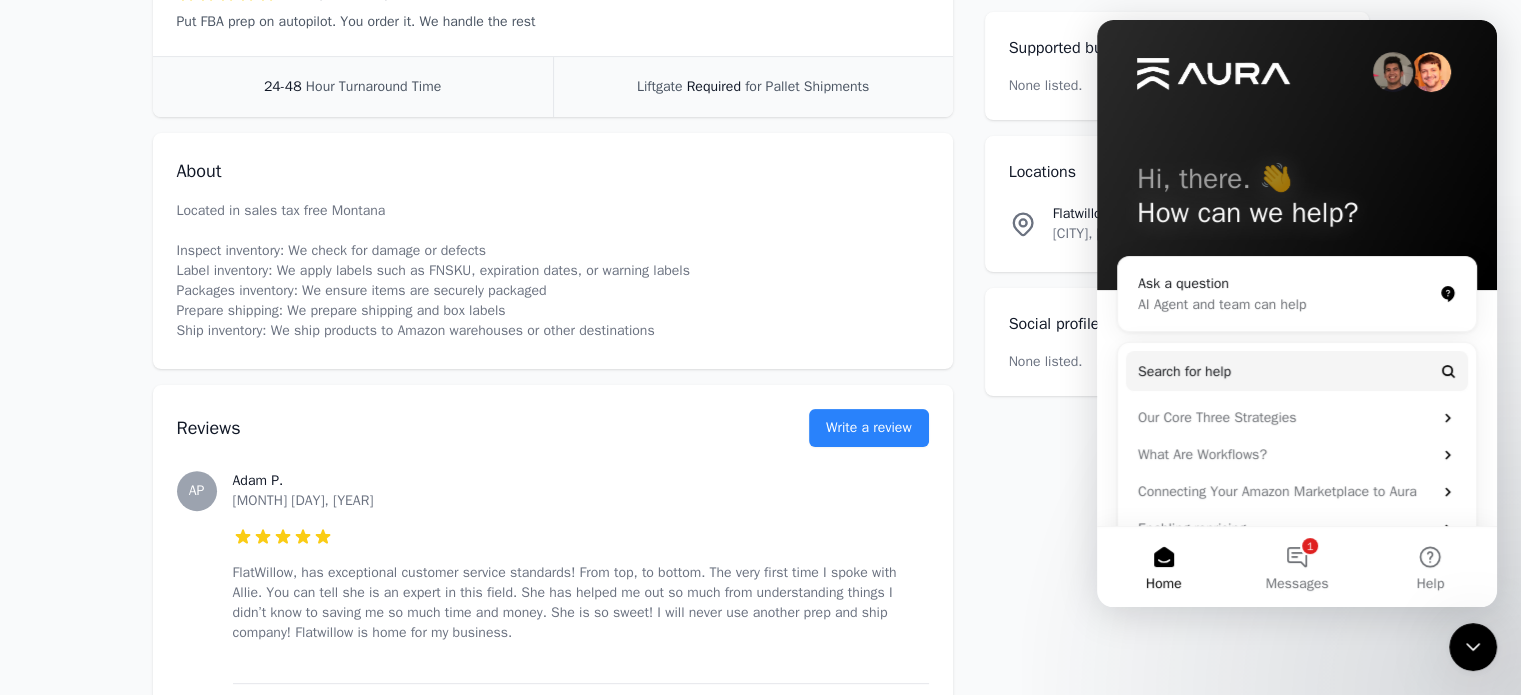 scroll, scrollTop: 0, scrollLeft: 0, axis: both 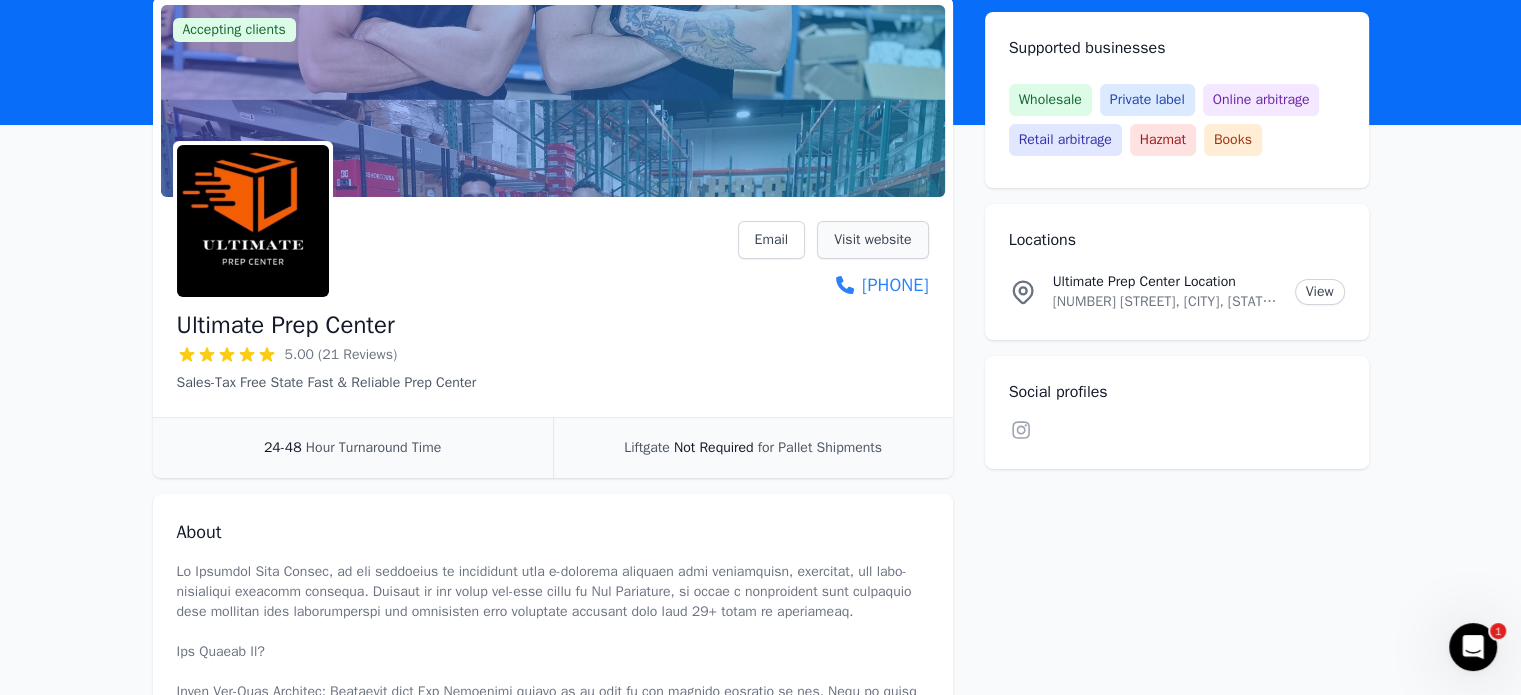 click on "Visit website" at bounding box center [872, 240] 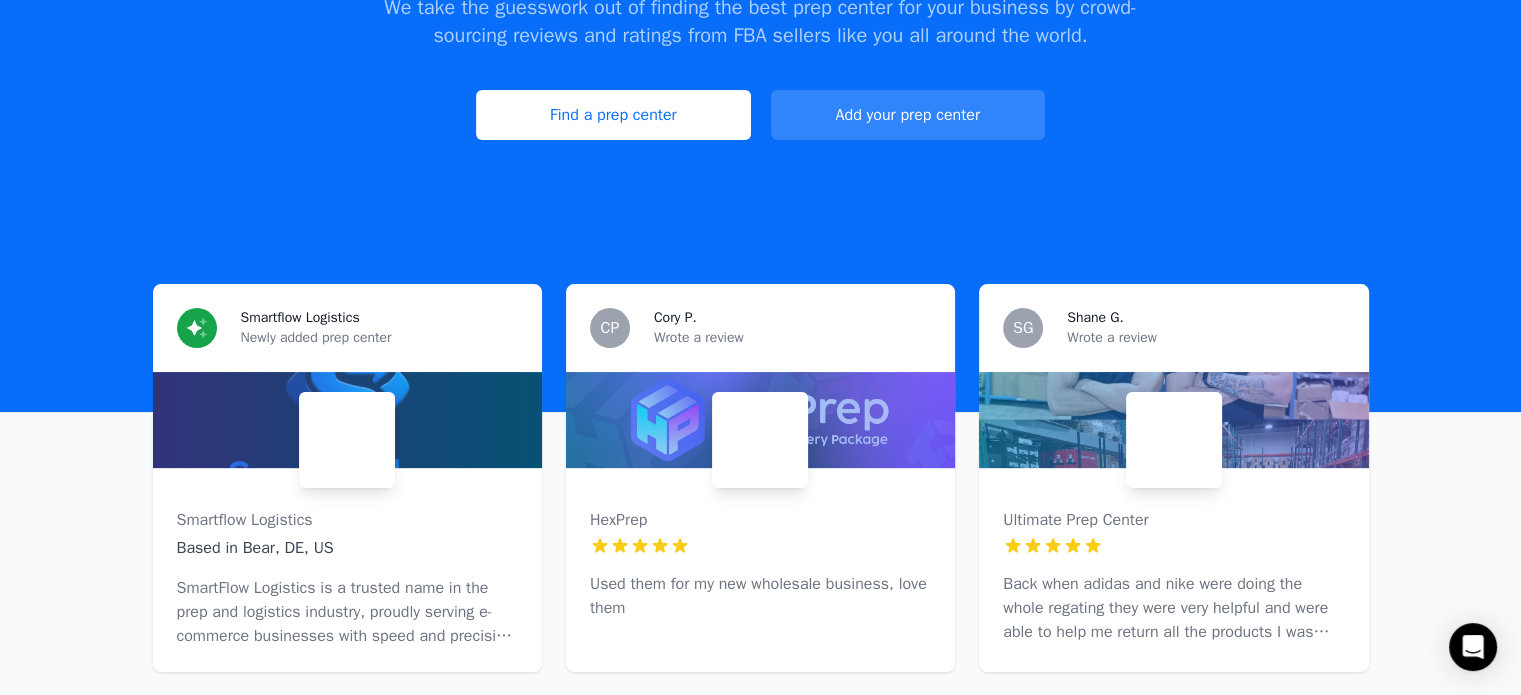 scroll, scrollTop: 358, scrollLeft: 0, axis: vertical 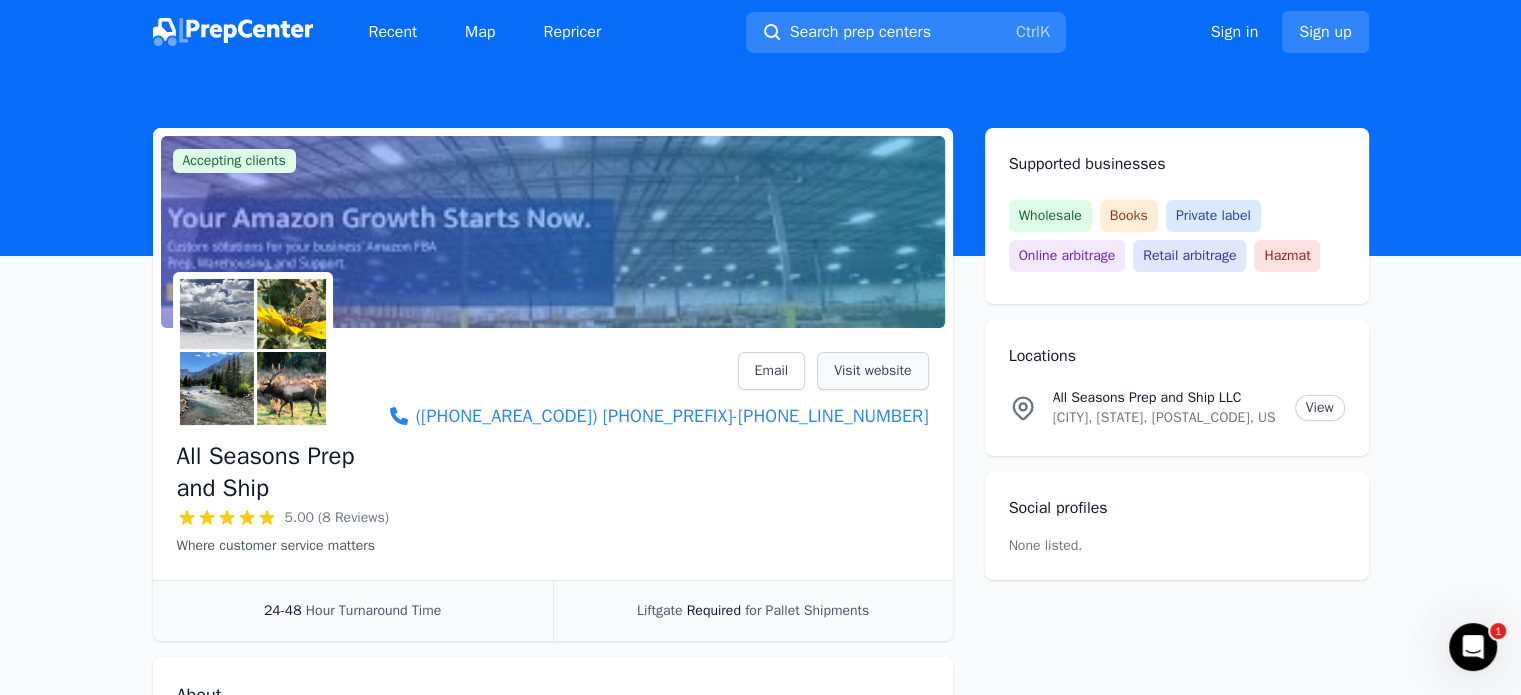 click on "Visit website" at bounding box center (872, 371) 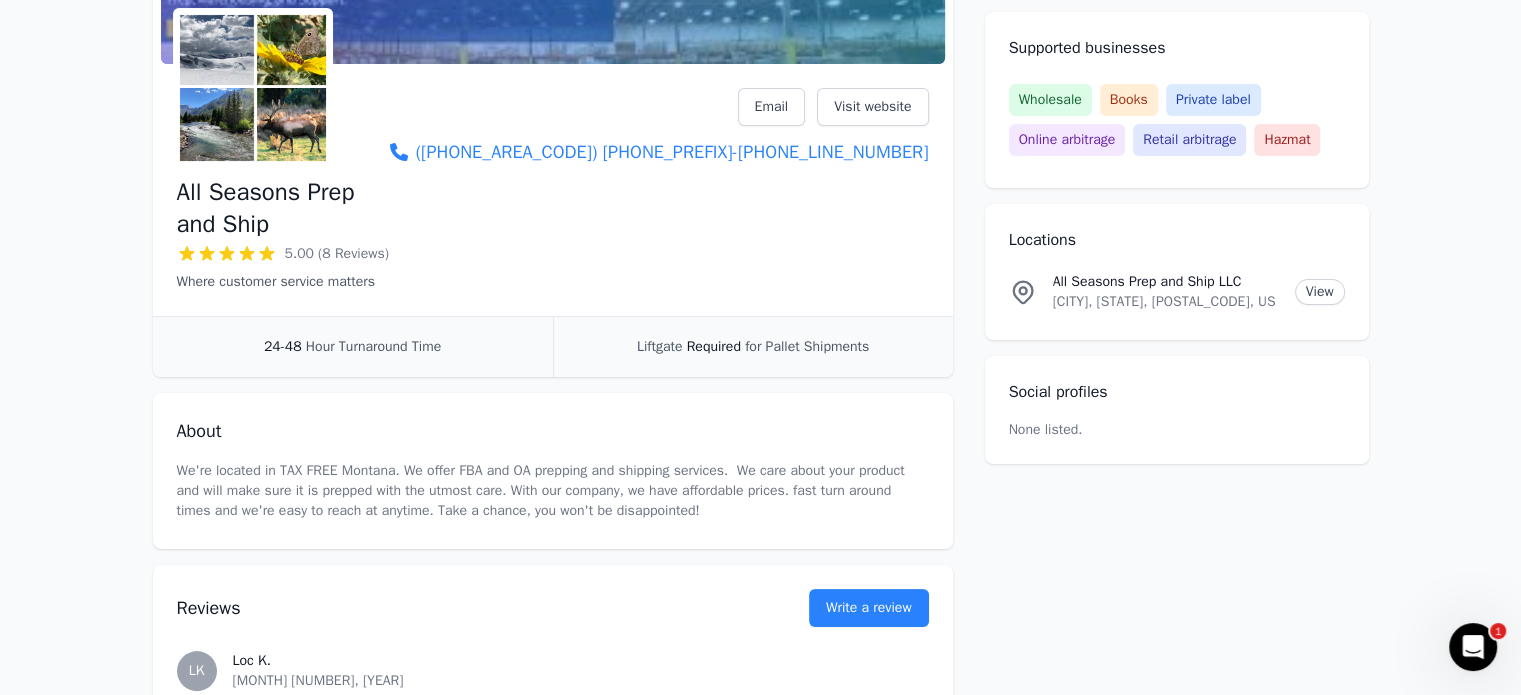 scroll, scrollTop: 300, scrollLeft: 0, axis: vertical 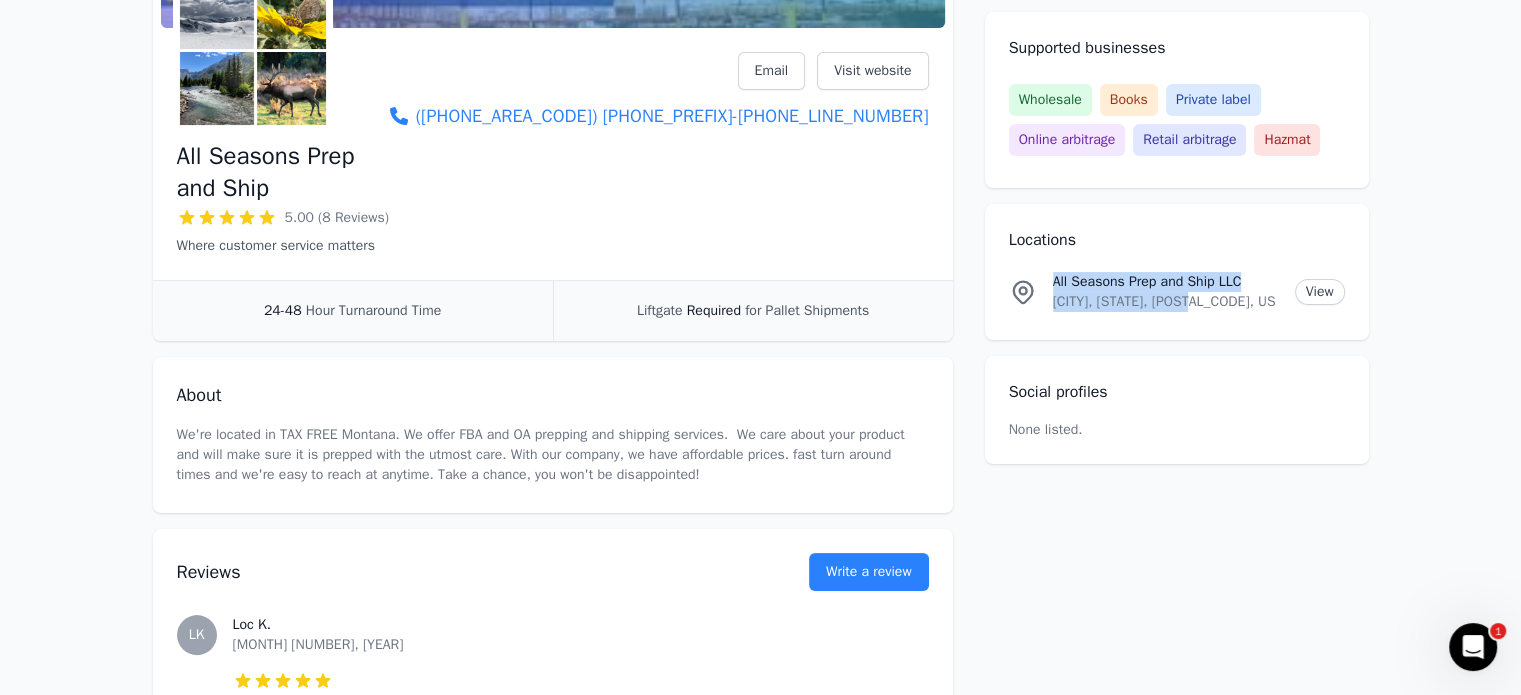 drag, startPoint x: 1210, startPoint y: 299, endPoint x: 1048, endPoint y: 289, distance: 162.30835 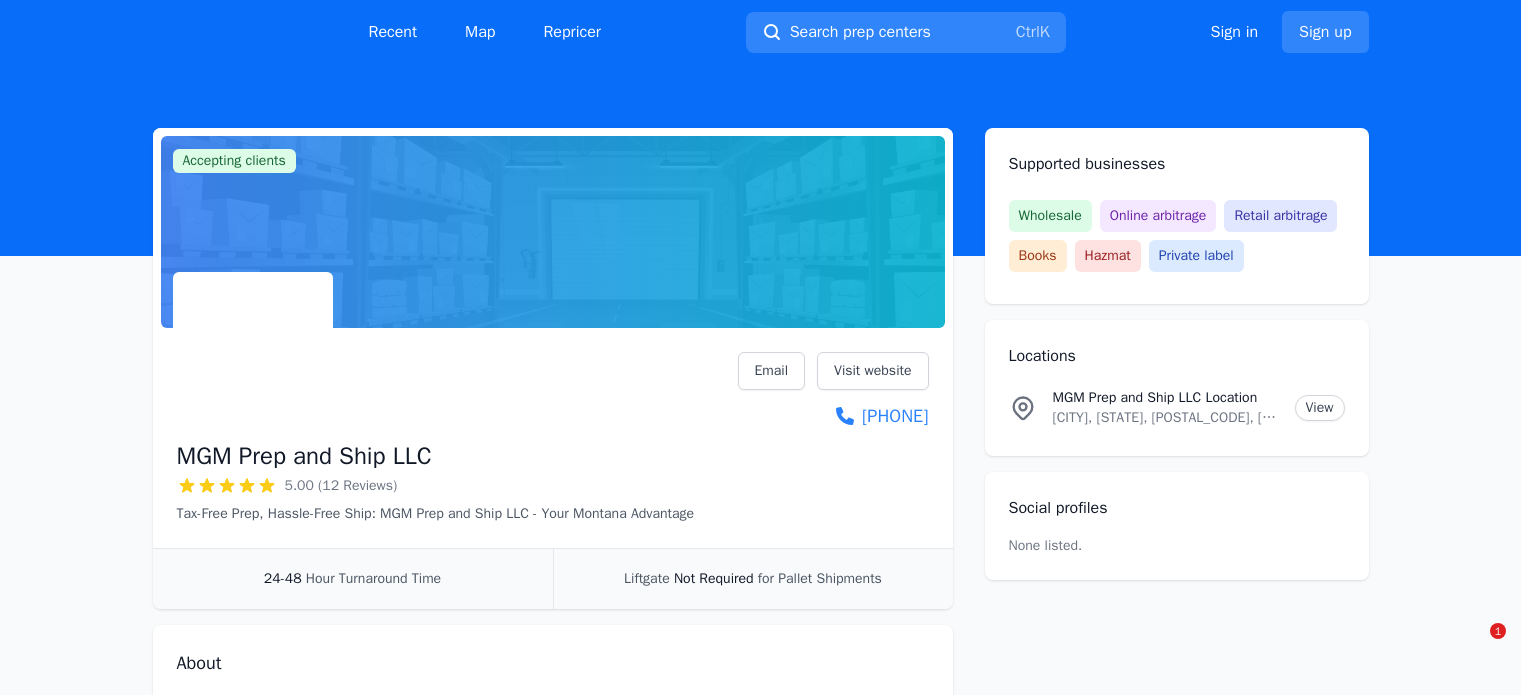 scroll, scrollTop: 0, scrollLeft: 0, axis: both 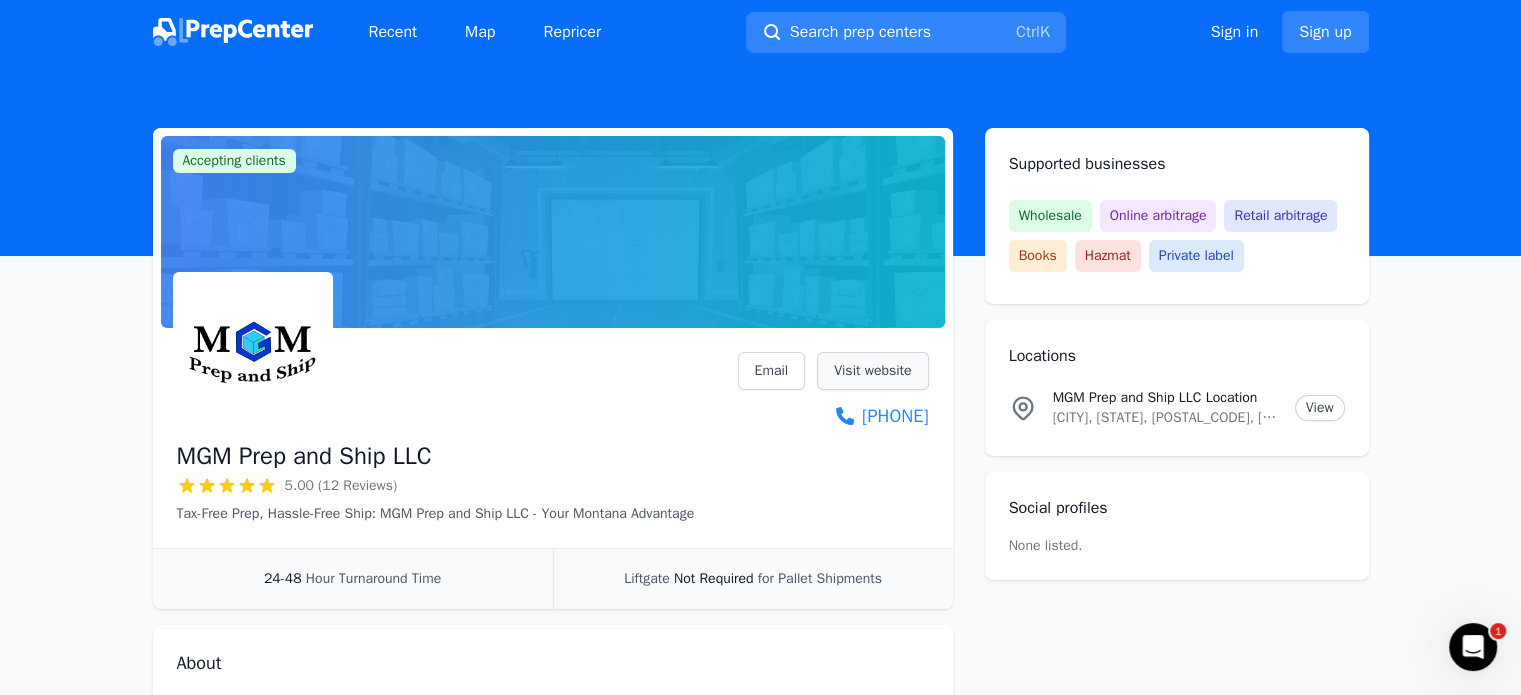 click on "Visit website" at bounding box center (872, 371) 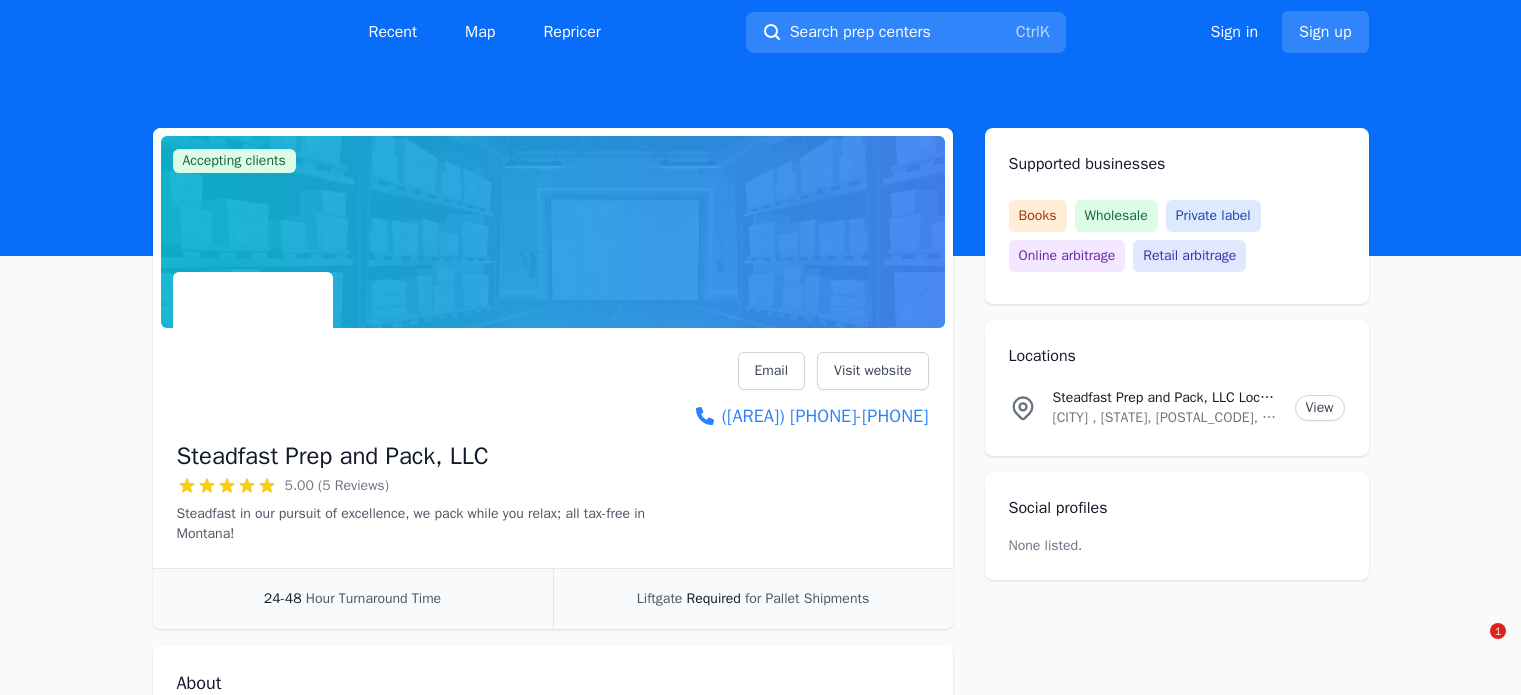 scroll, scrollTop: 0, scrollLeft: 0, axis: both 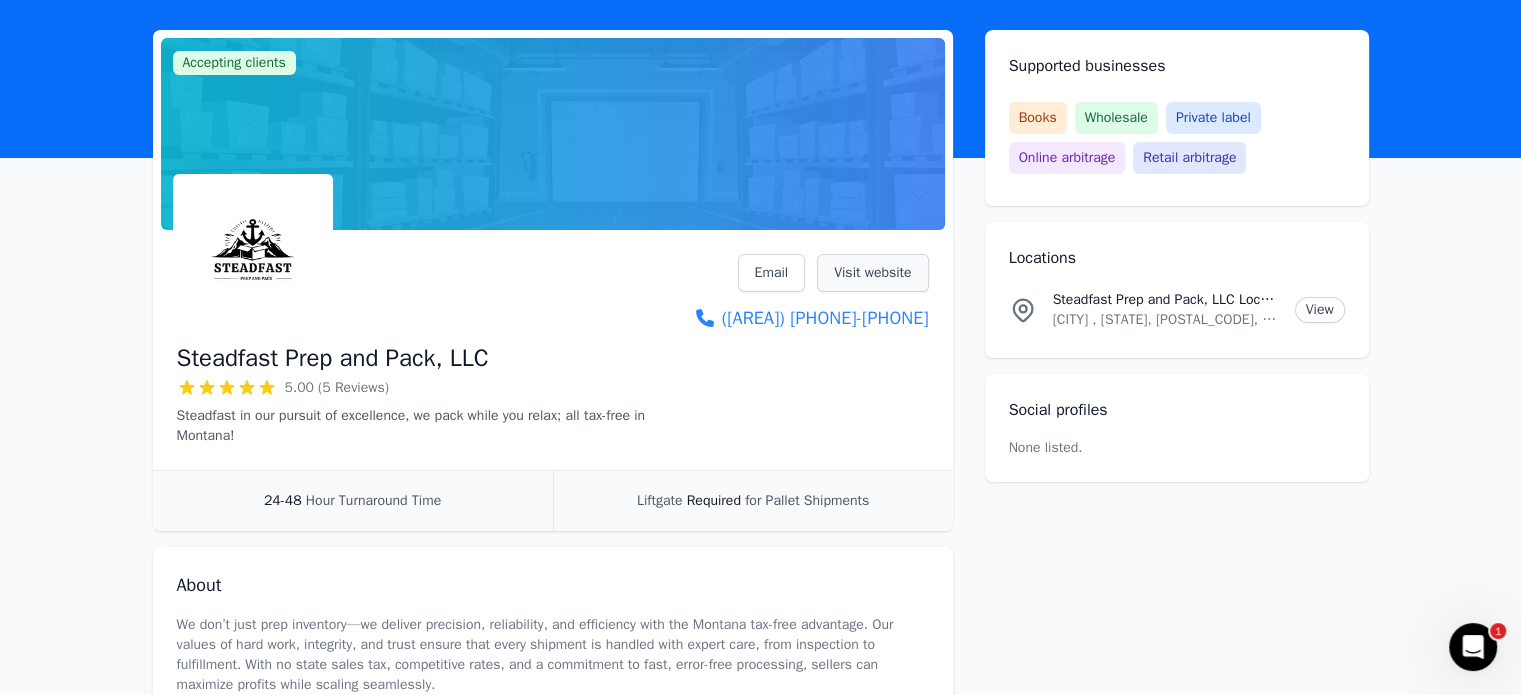 click on "Visit website" at bounding box center [872, 273] 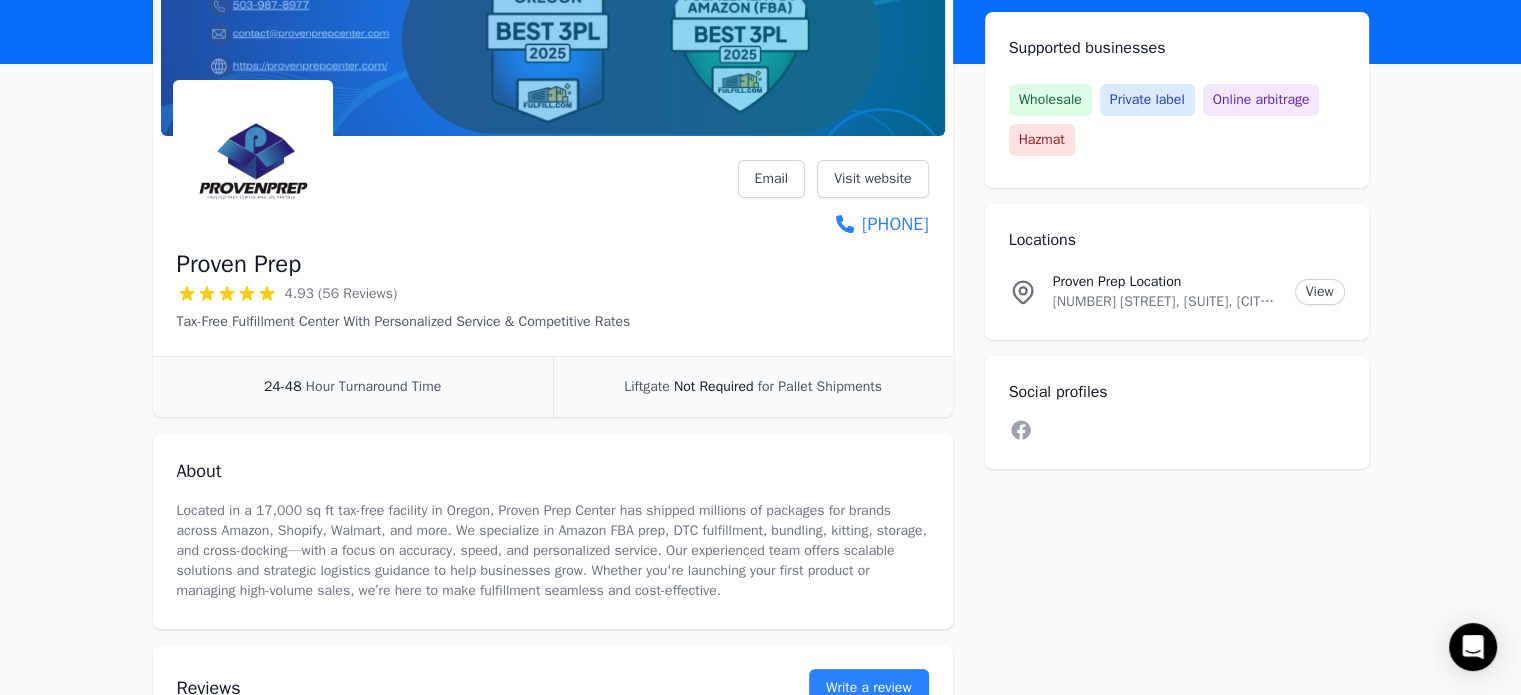 scroll, scrollTop: 255, scrollLeft: 0, axis: vertical 